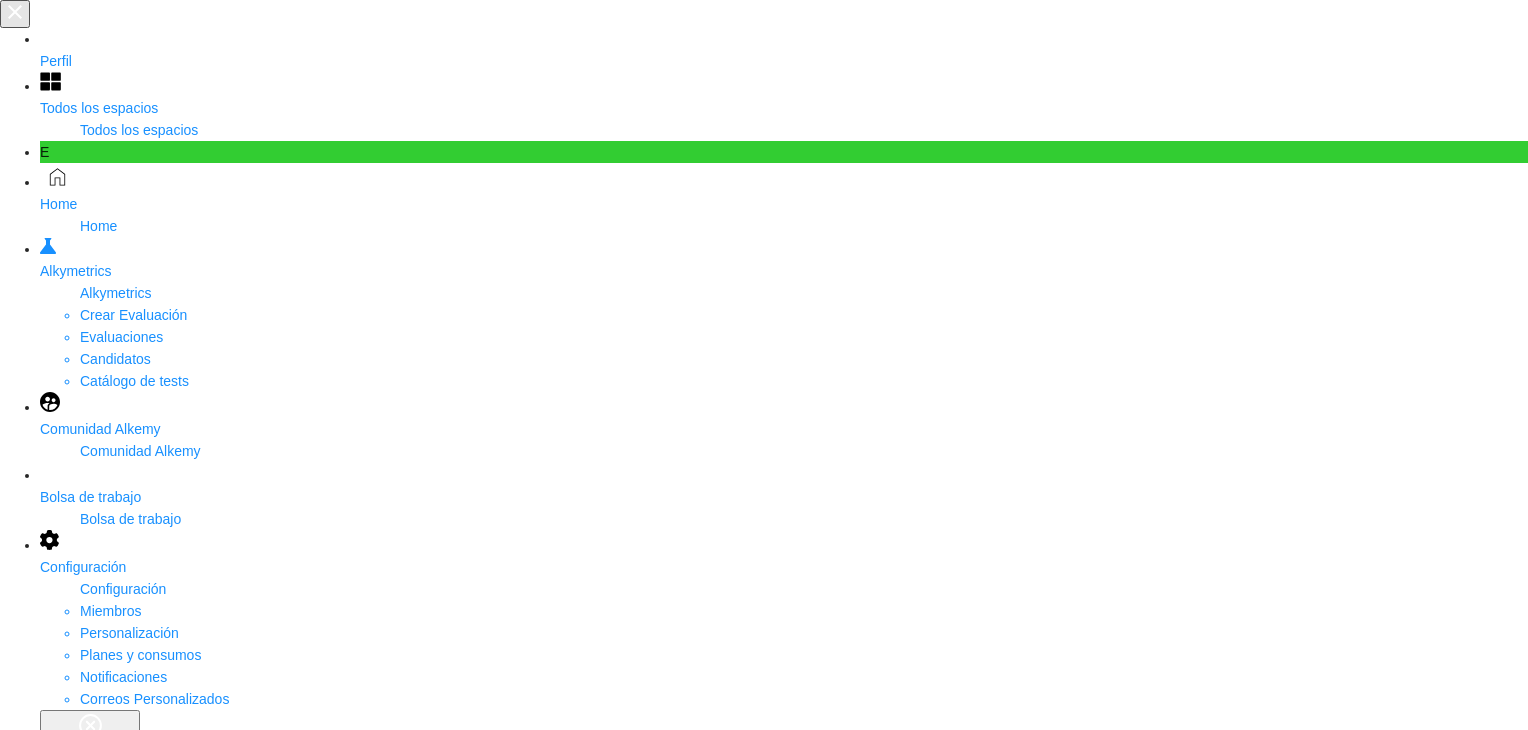 scroll, scrollTop: 0, scrollLeft: 0, axis: both 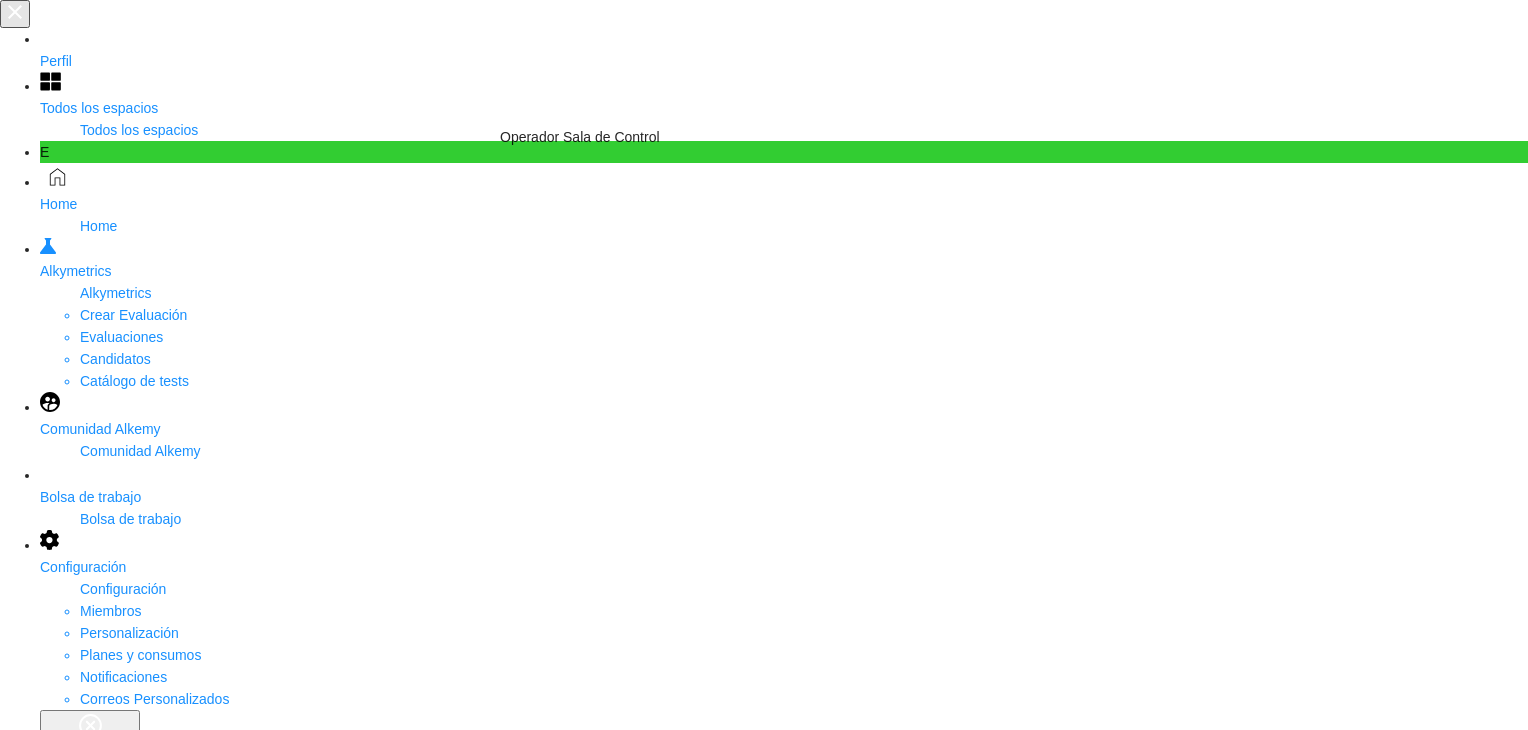 click on "[TITLE] Sala de Control" at bounding box center (80, 5294) 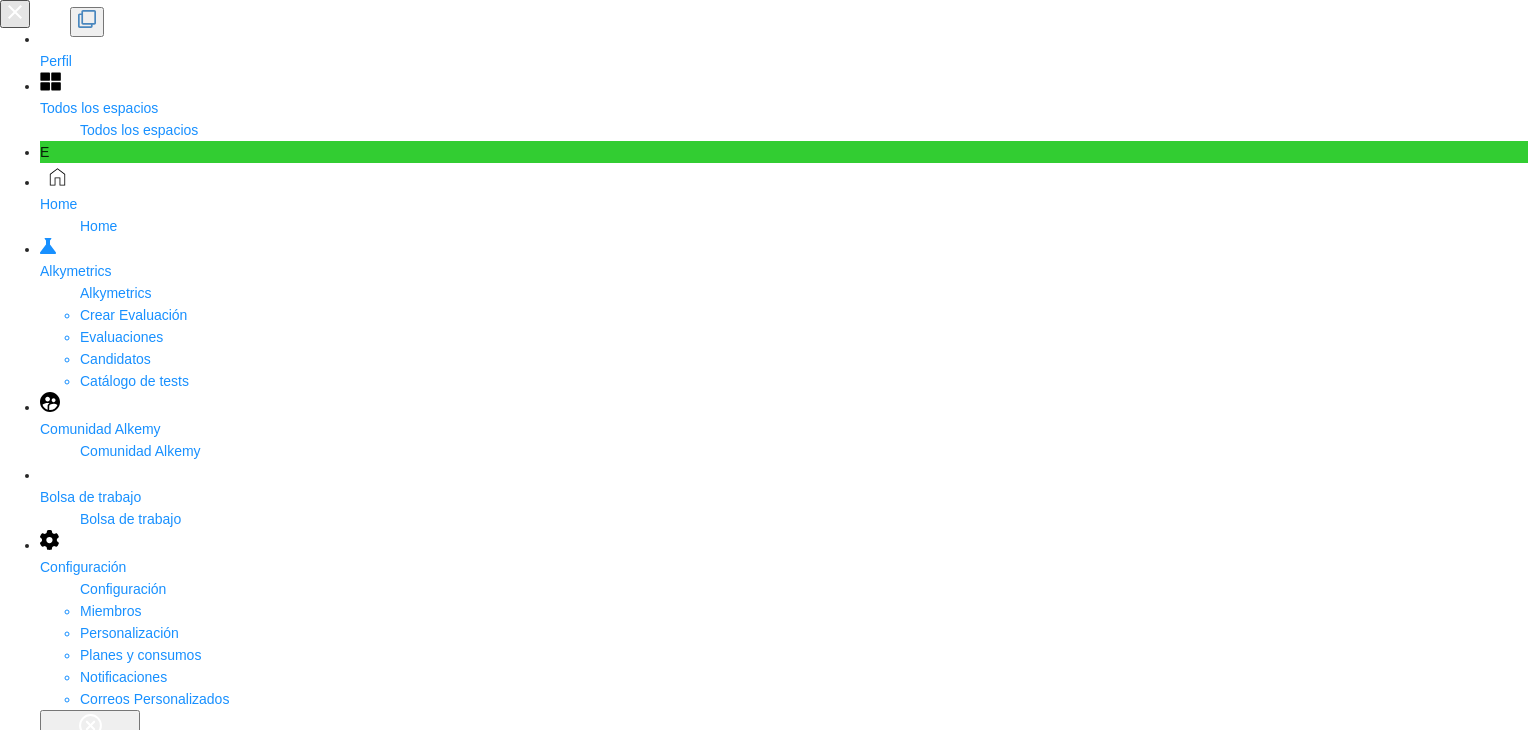 scroll, scrollTop: 10, scrollLeft: 0, axis: vertical 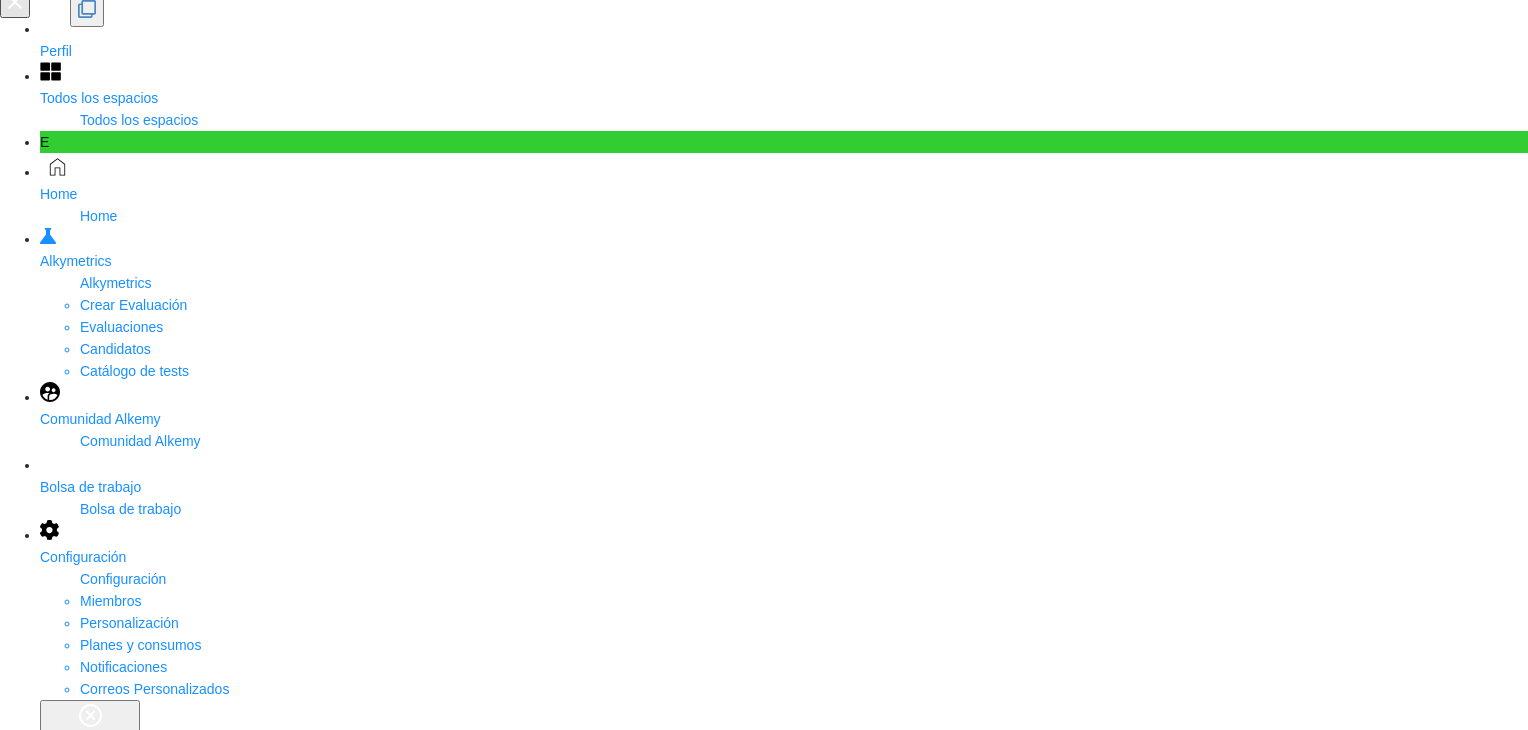 click on "Evaluaciones" at bounding box center [121, 2155] 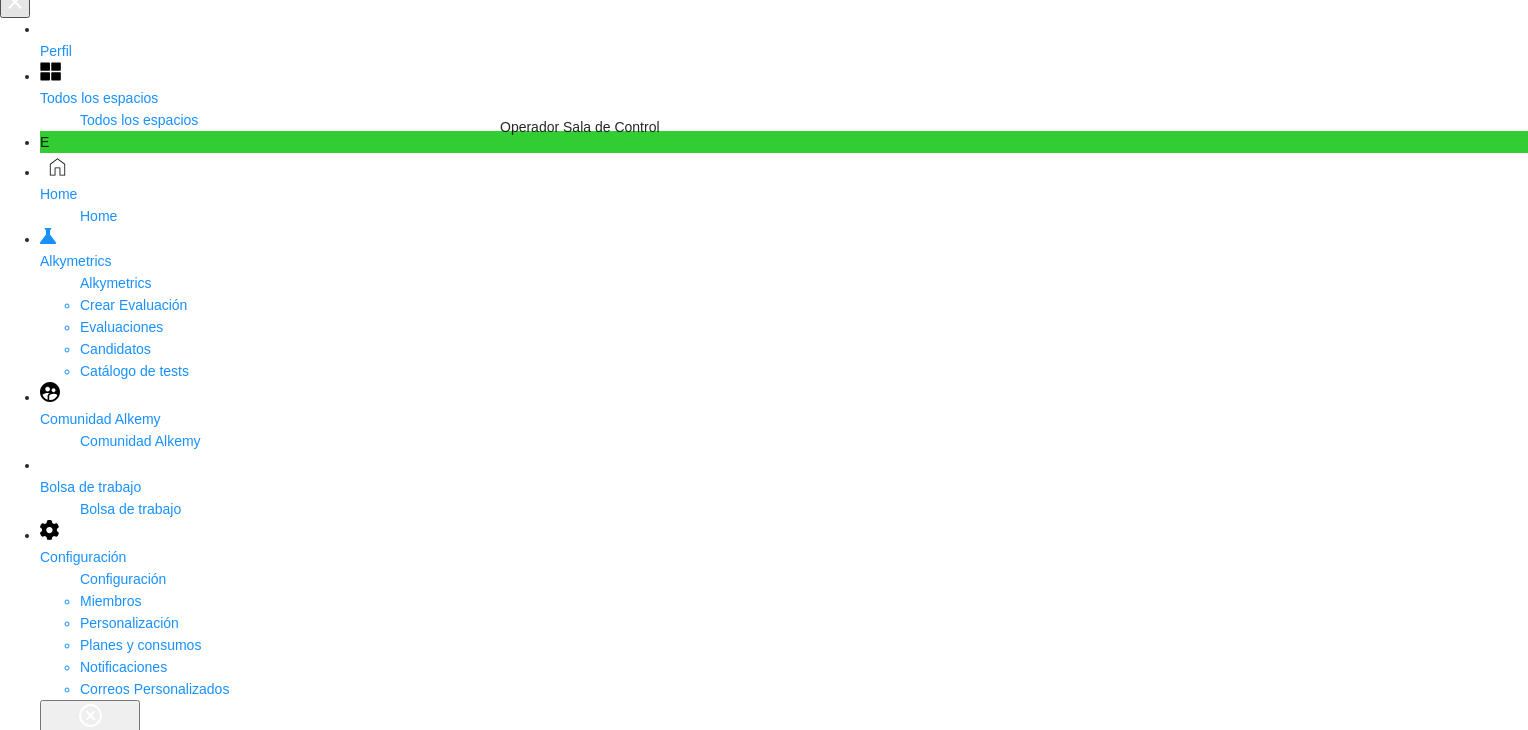 click on "[TITLE] Sala de Control" at bounding box center [80, 5284] 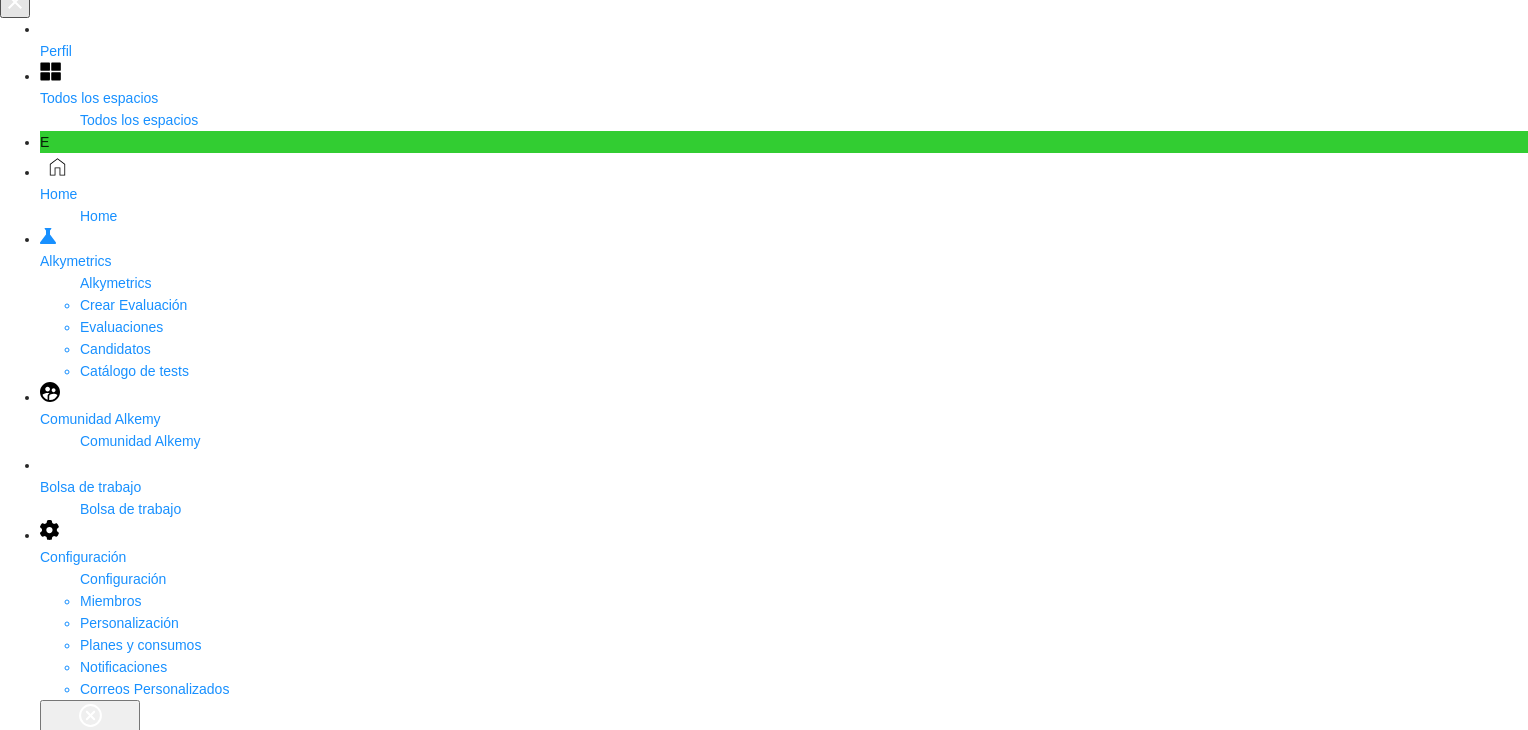 scroll, scrollTop: 0, scrollLeft: 0, axis: both 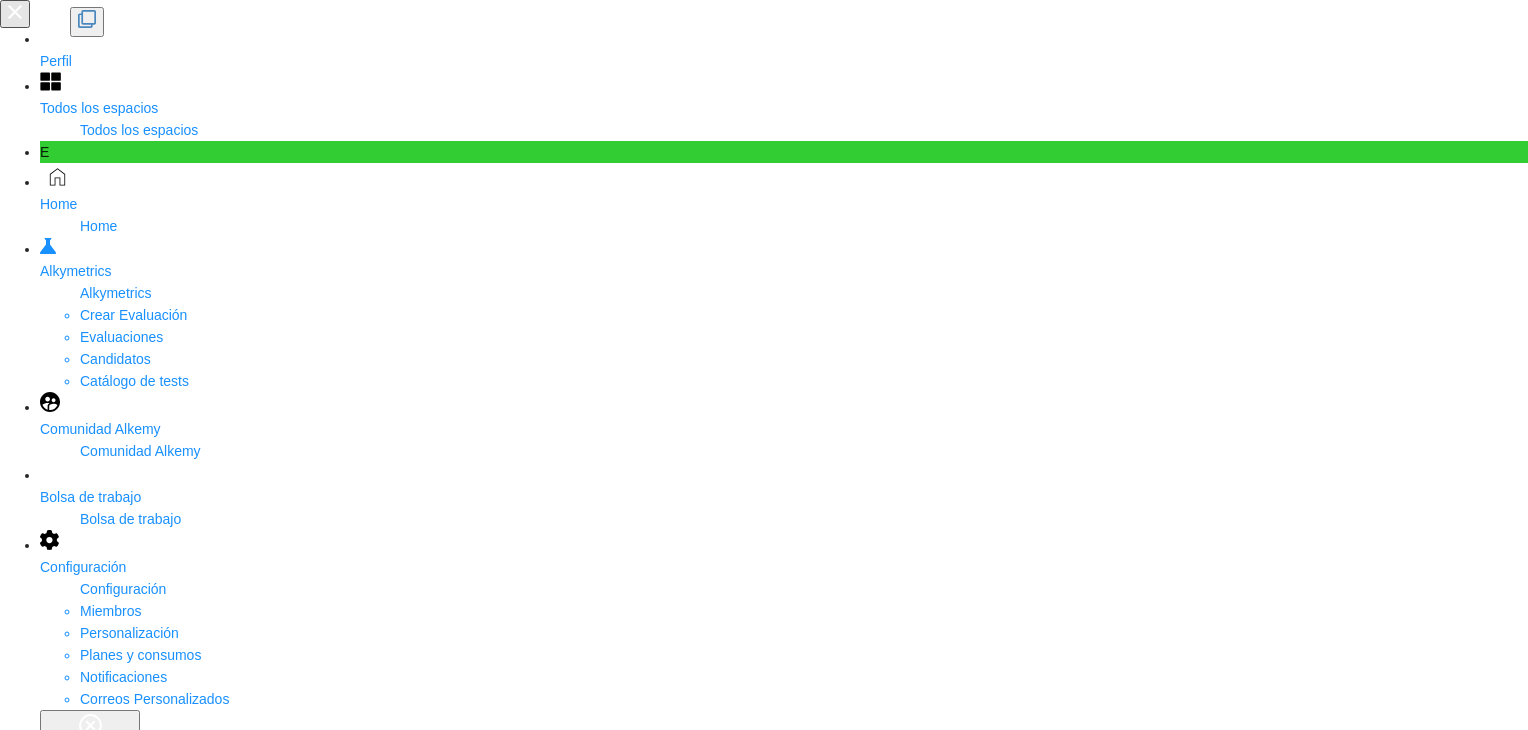 drag, startPoint x: 1524, startPoint y: 146, endPoint x: 1535, endPoint y: 236, distance: 90.66973 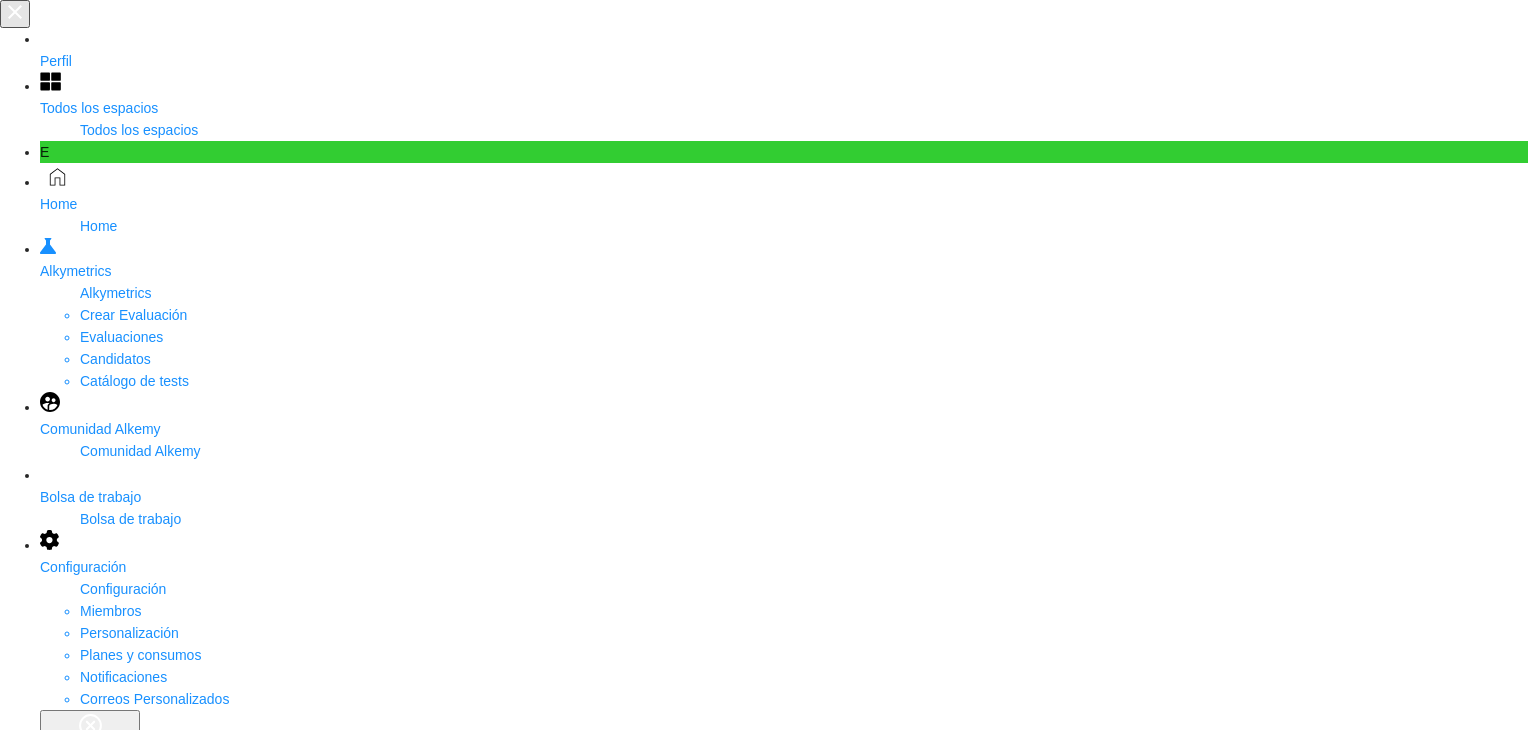 click on "Completados 6/8" at bounding box center [764, 7536] 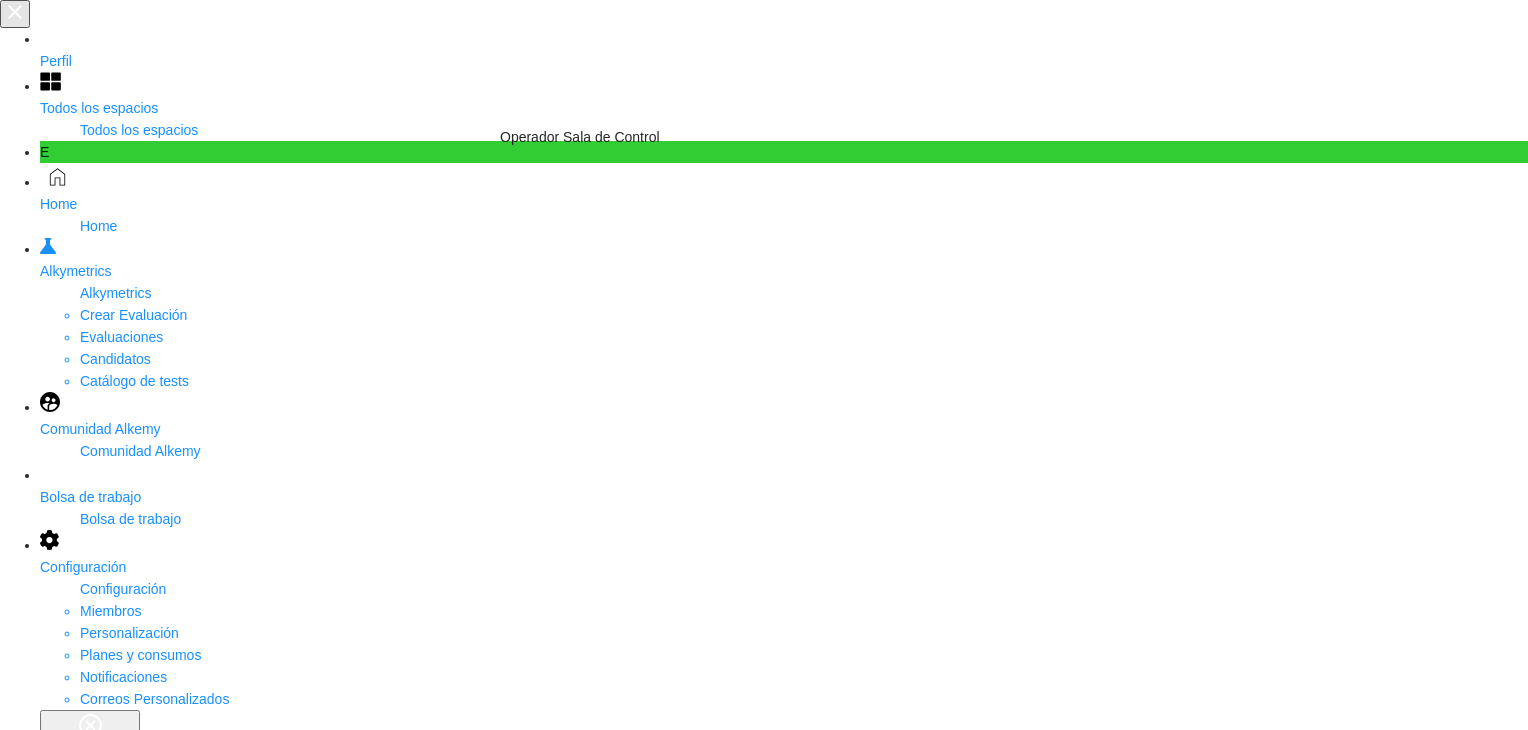 click on "[TITLE] Sala de Control" at bounding box center [80, 5294] 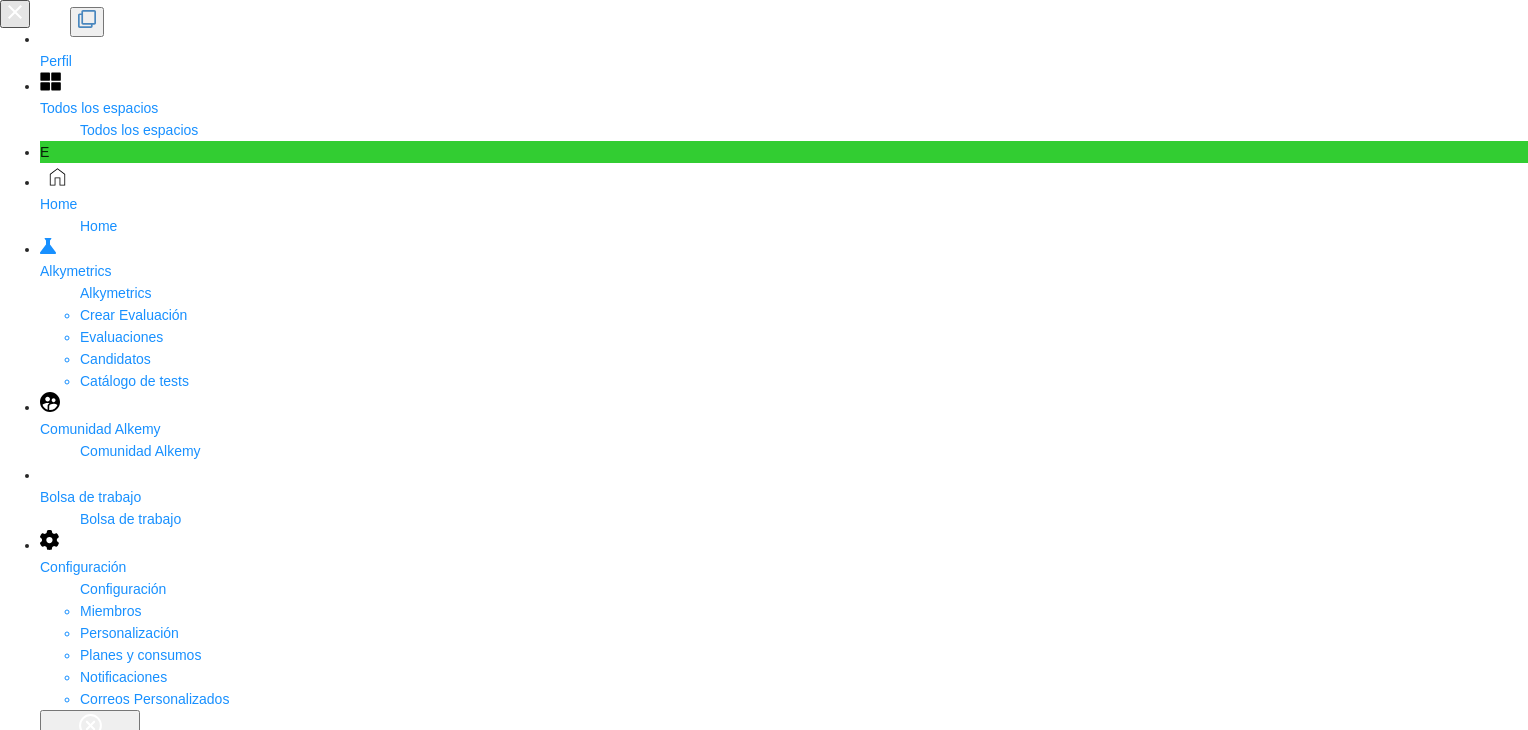 click on "Completadas 6" at bounding box center [342, 4184] 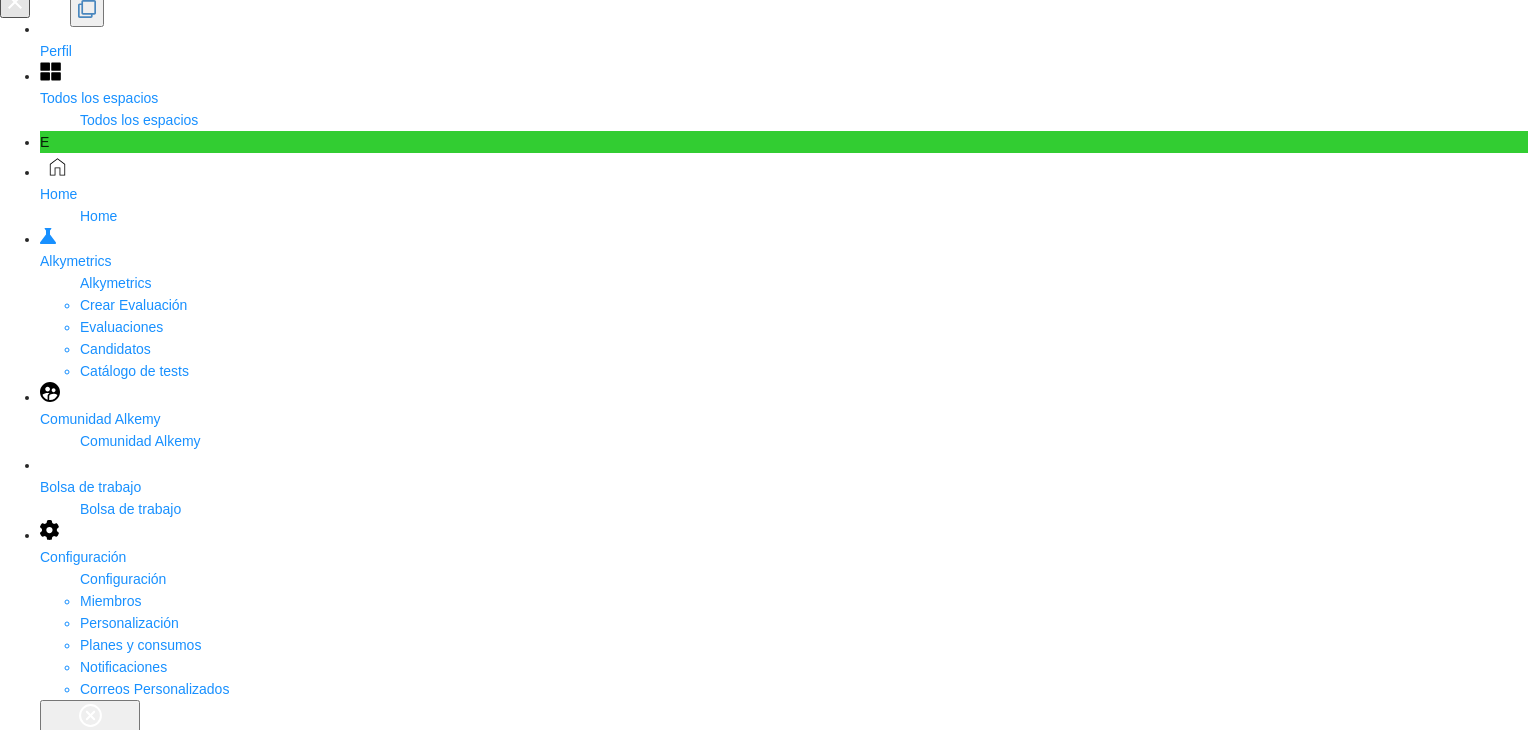 click on "Limpiar filtros" at bounding box center (49, 20802) 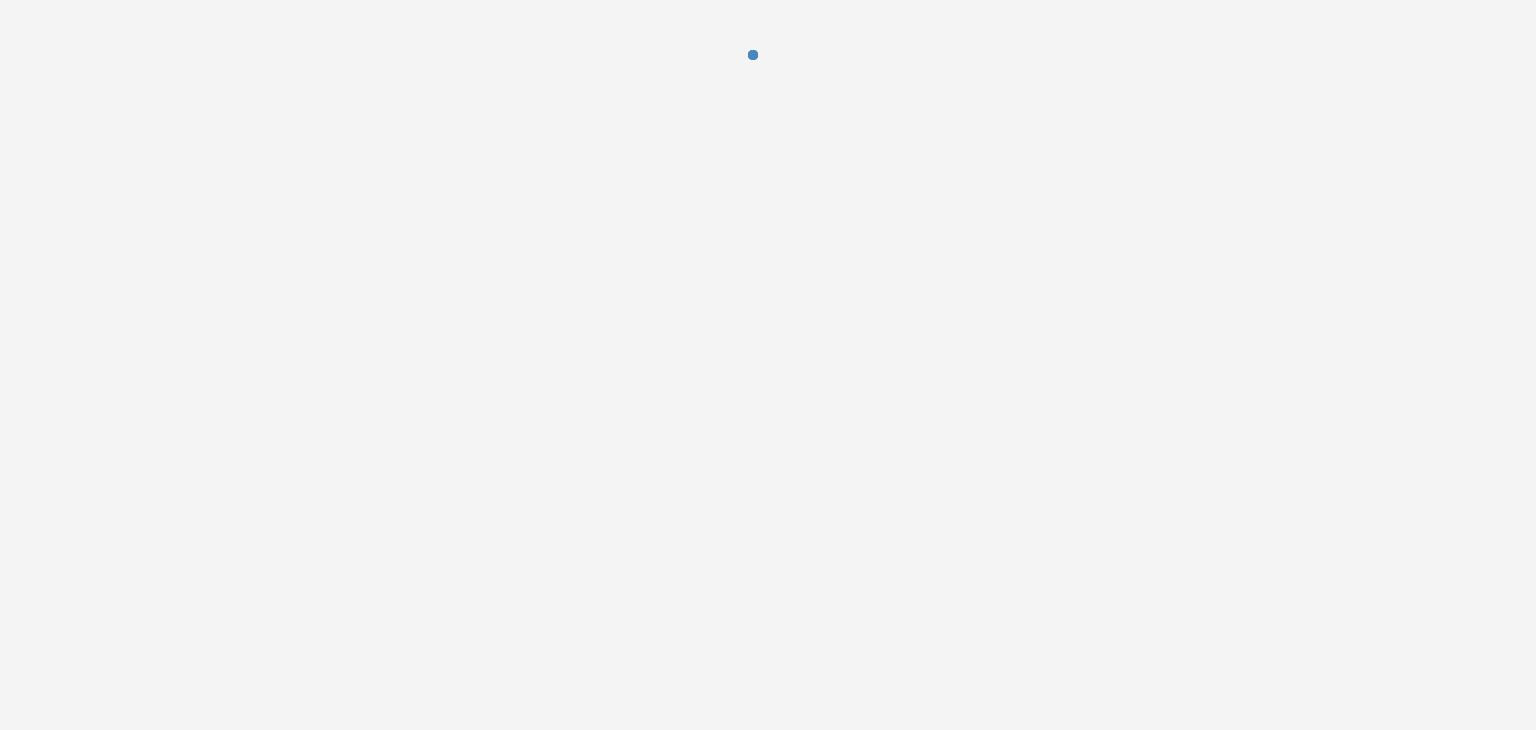scroll, scrollTop: 0, scrollLeft: 0, axis: both 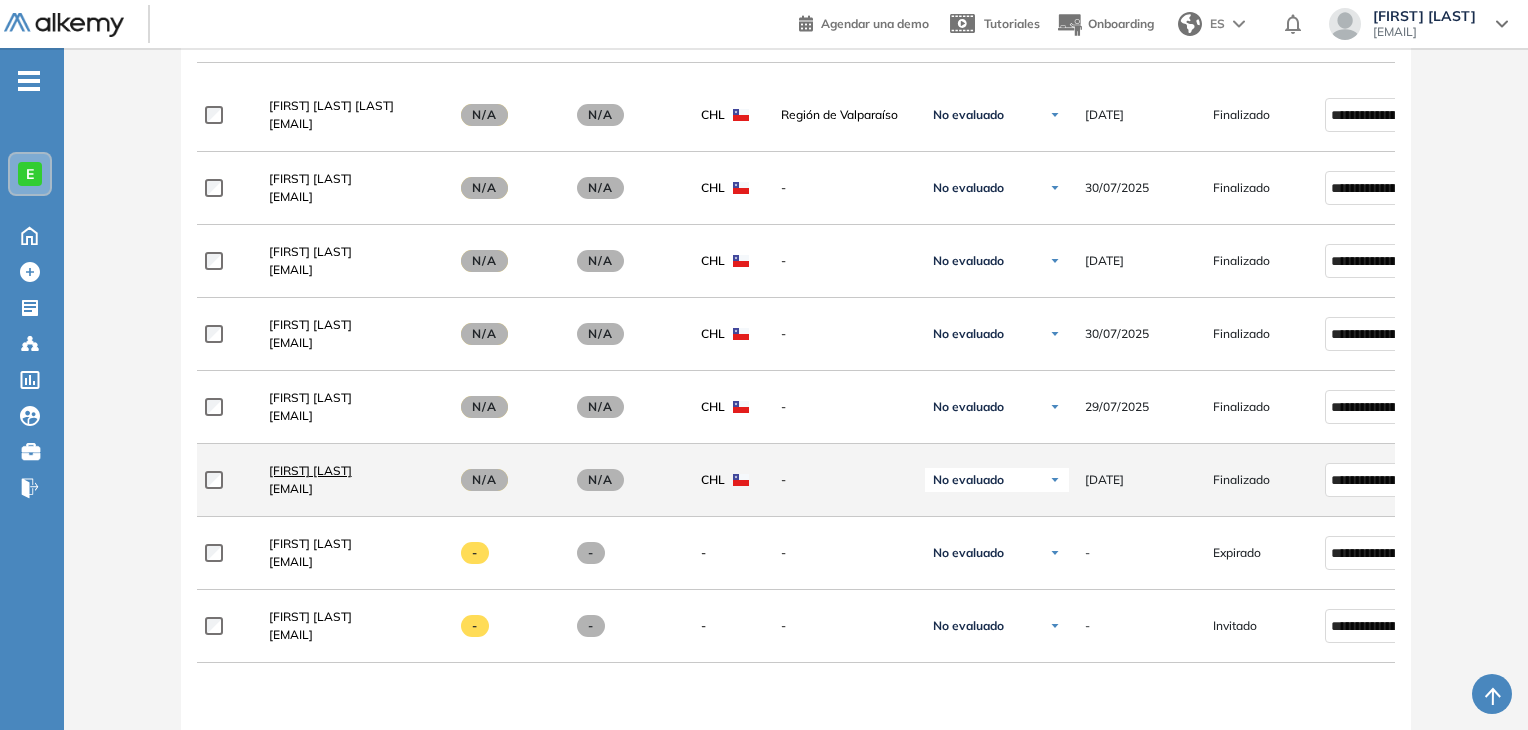 click on "[FIRST] [LAST]" at bounding box center [310, 471] 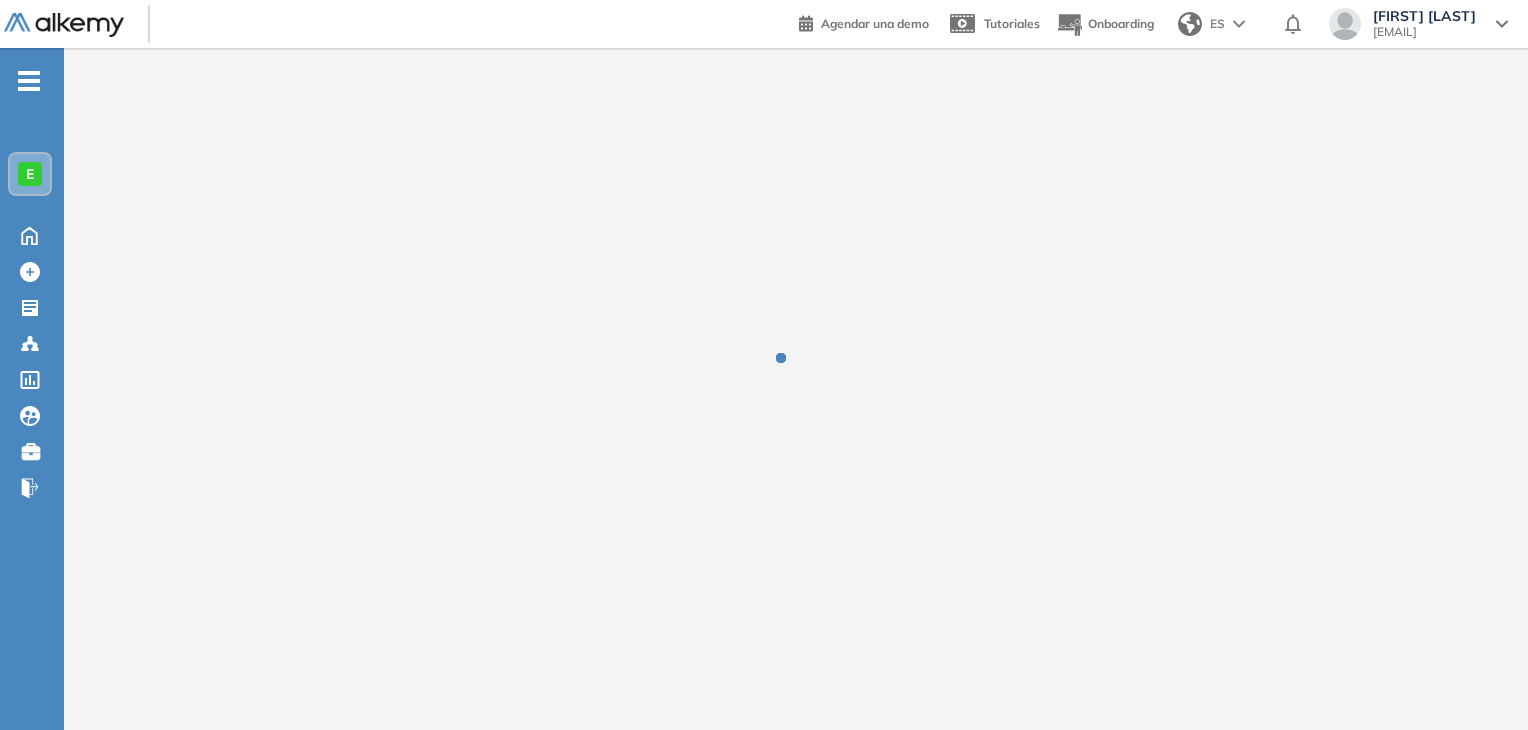 scroll, scrollTop: 0, scrollLeft: 0, axis: both 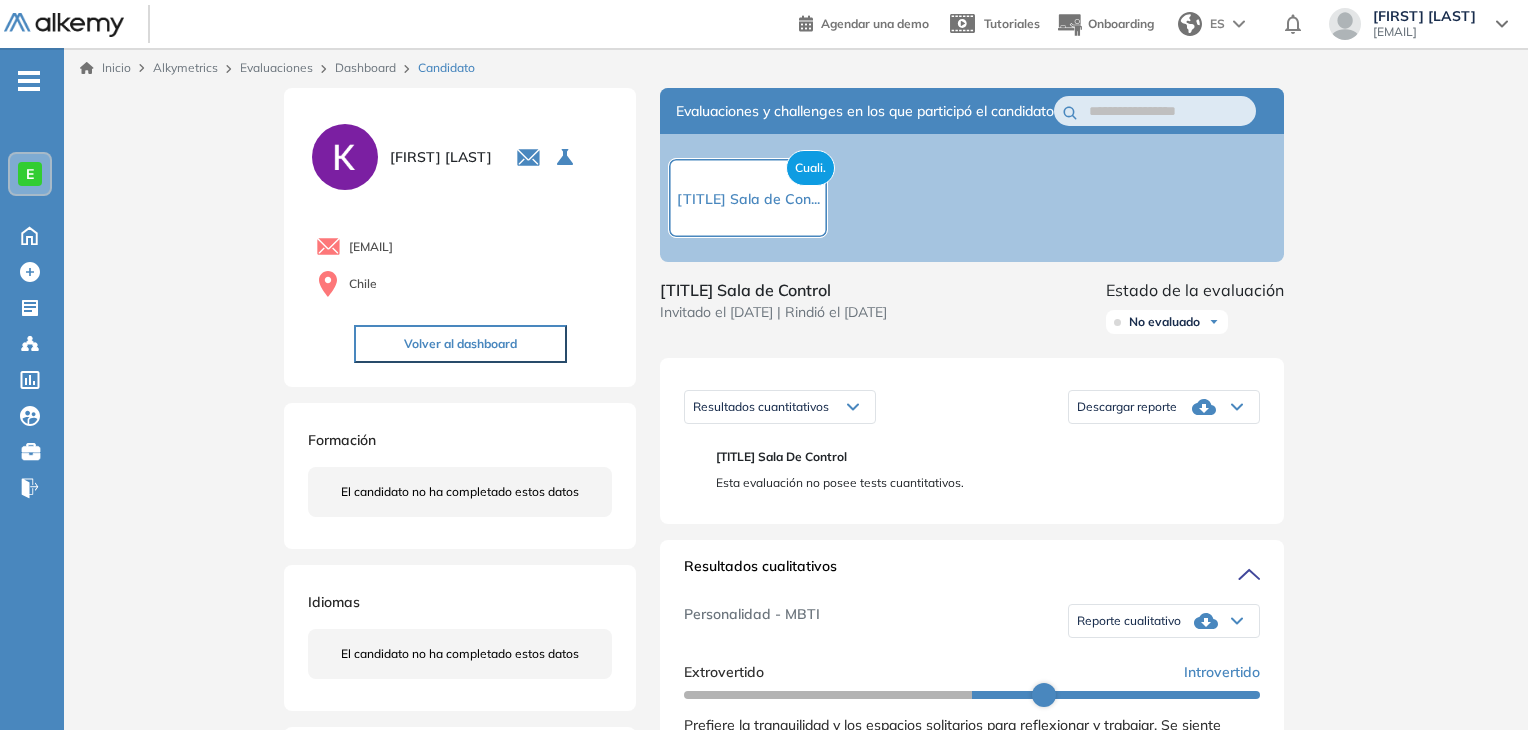 click on "Reporte cualitativo" at bounding box center (1164, 621) 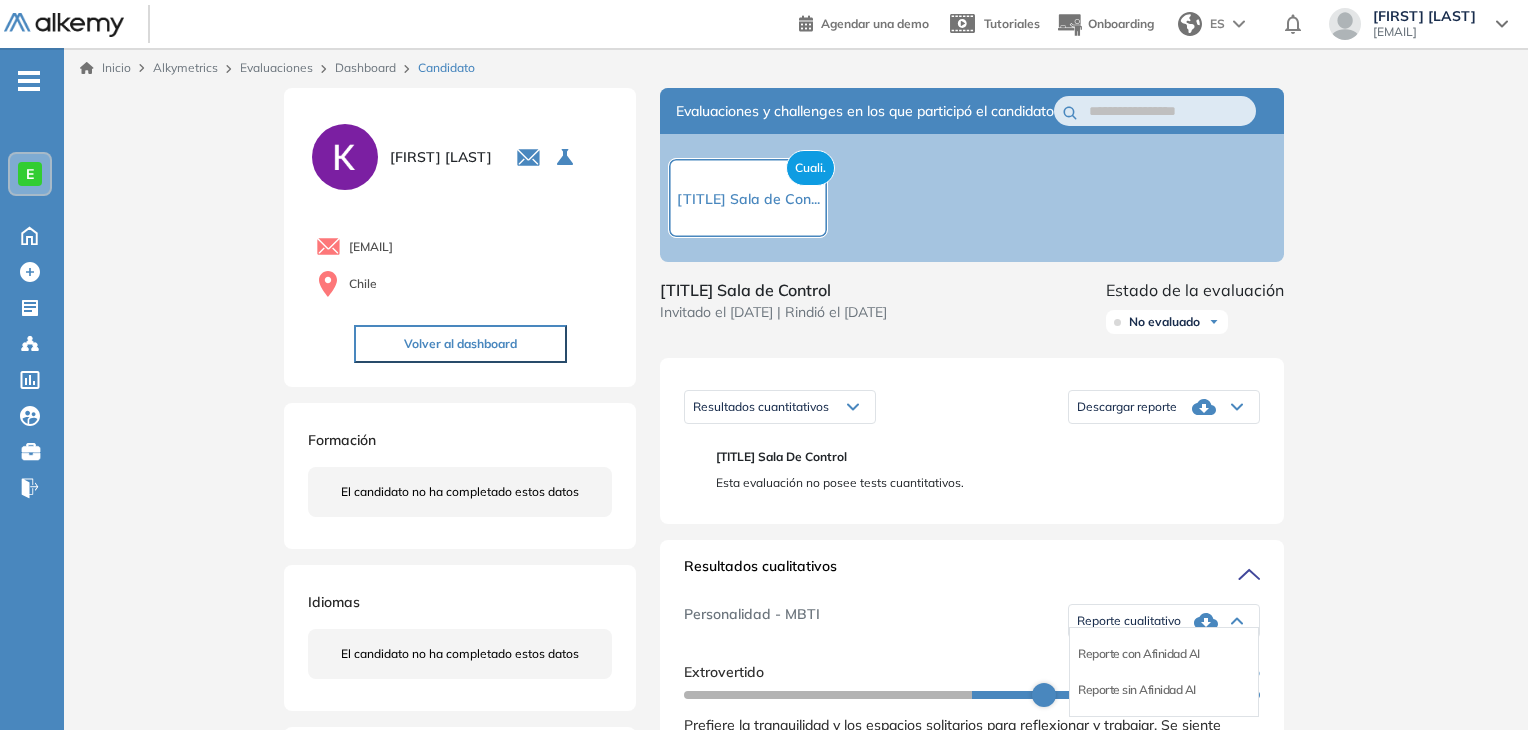 click on "Reporte con Afinidad AI" at bounding box center (1164, 654) 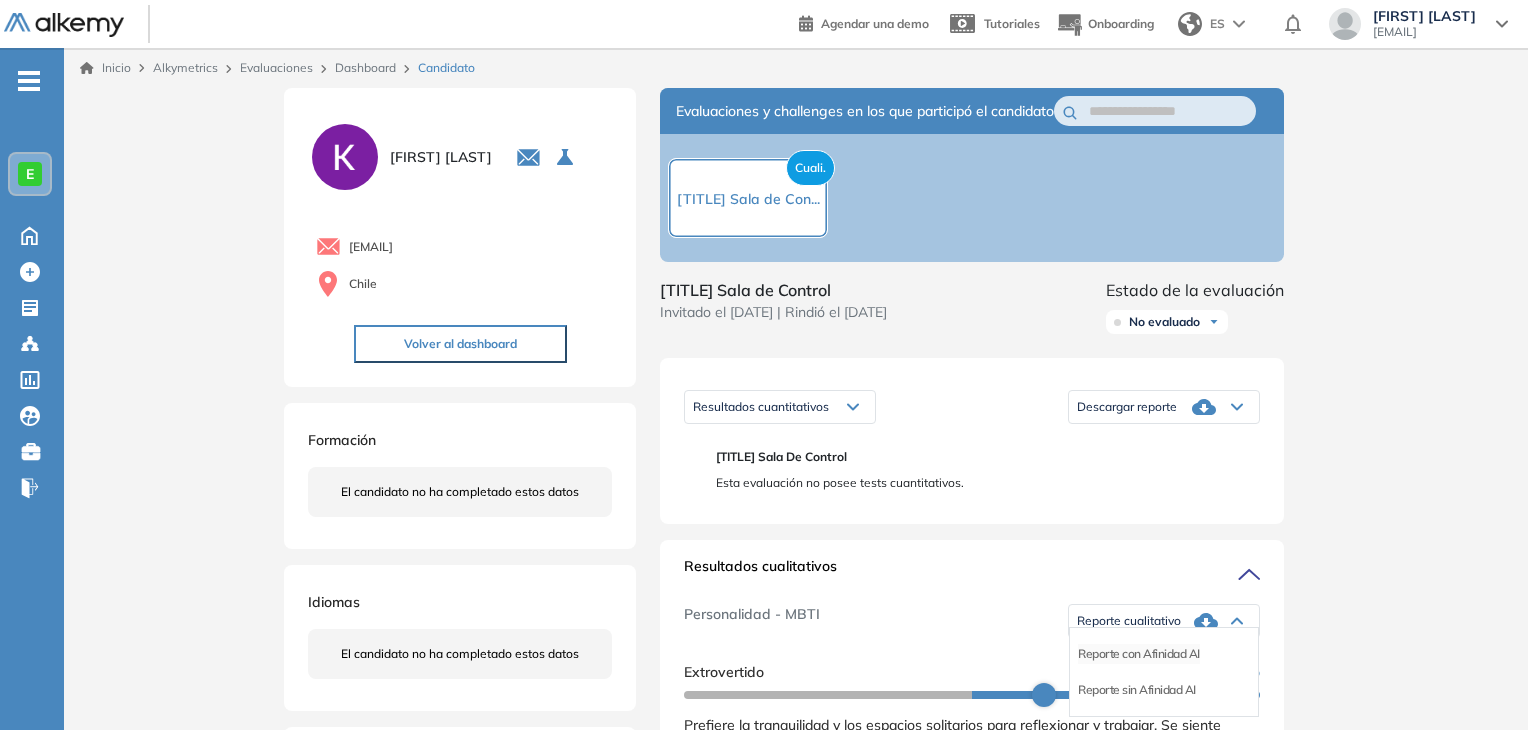 click on "Reporte con Afinidad AI" at bounding box center (1139, 654) 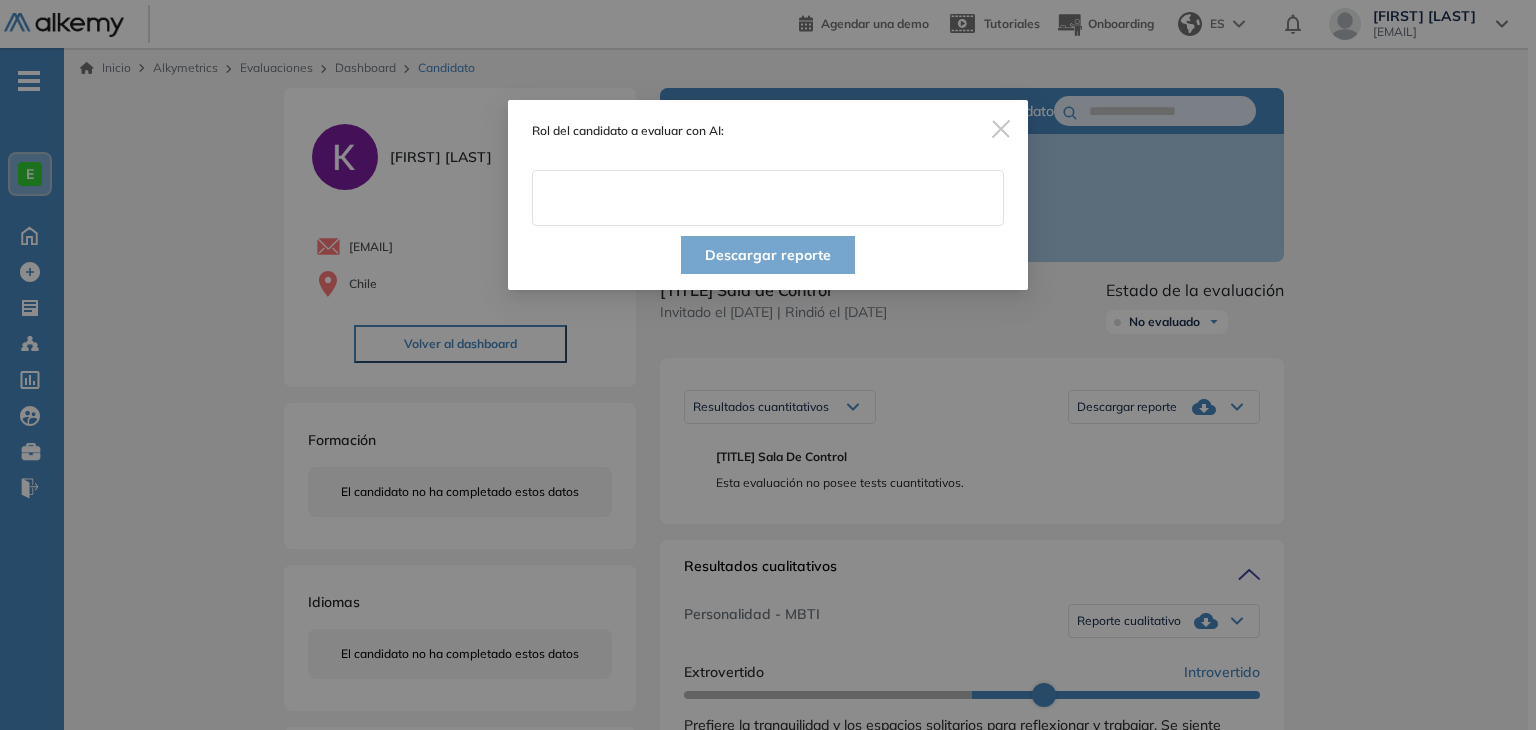 click at bounding box center (768, 198) 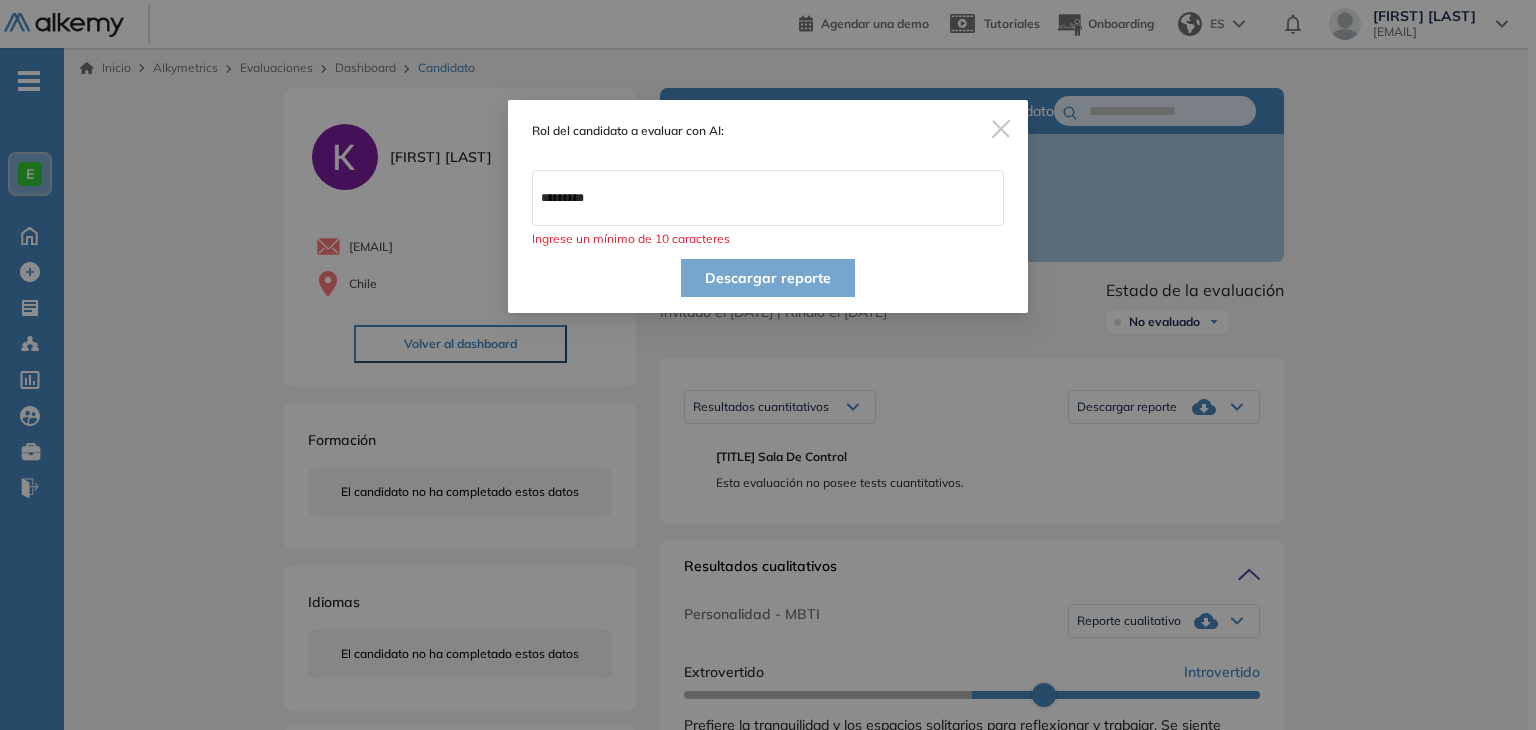 click on "*********" at bounding box center [768, 198] 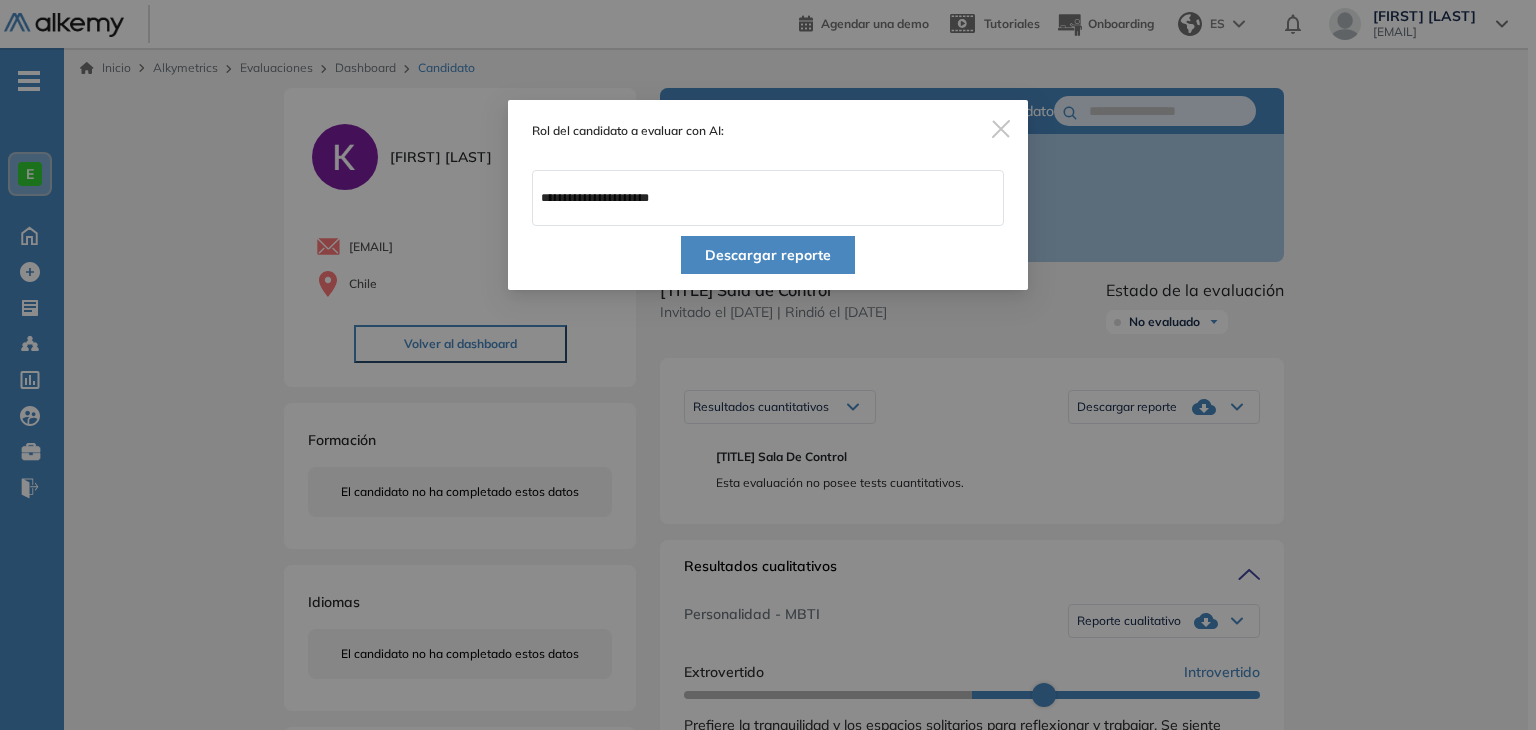 type on "**********" 